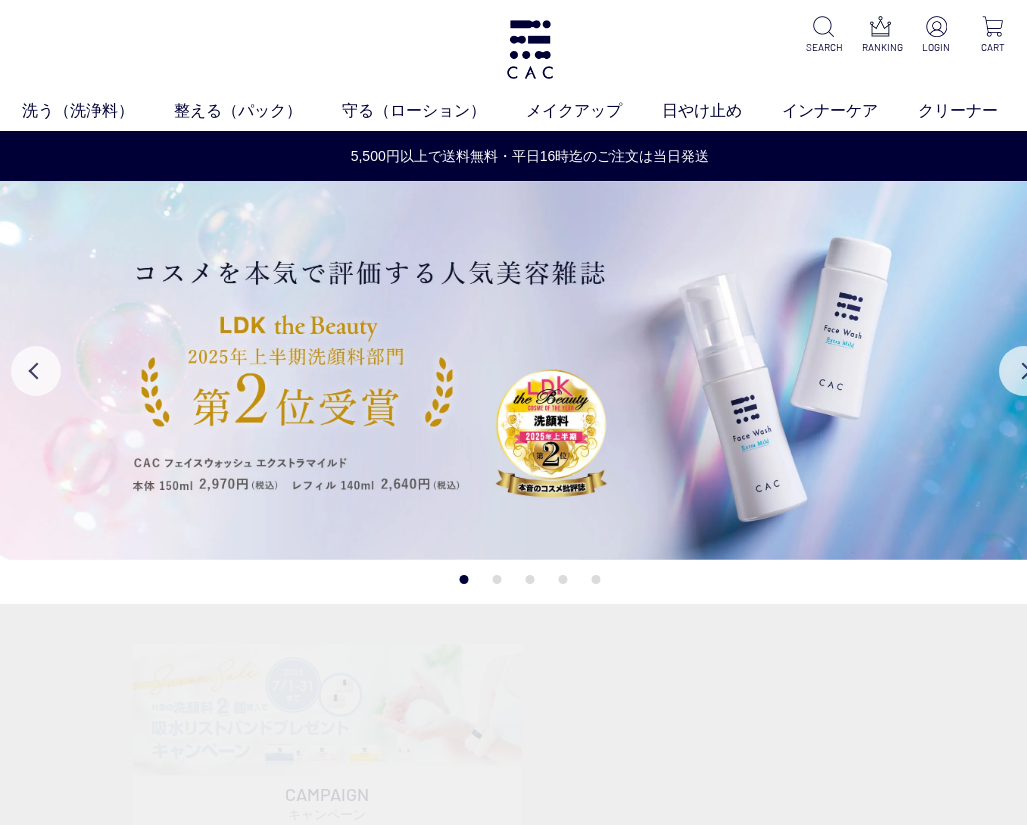 scroll, scrollTop: 0, scrollLeft: 0, axis: both 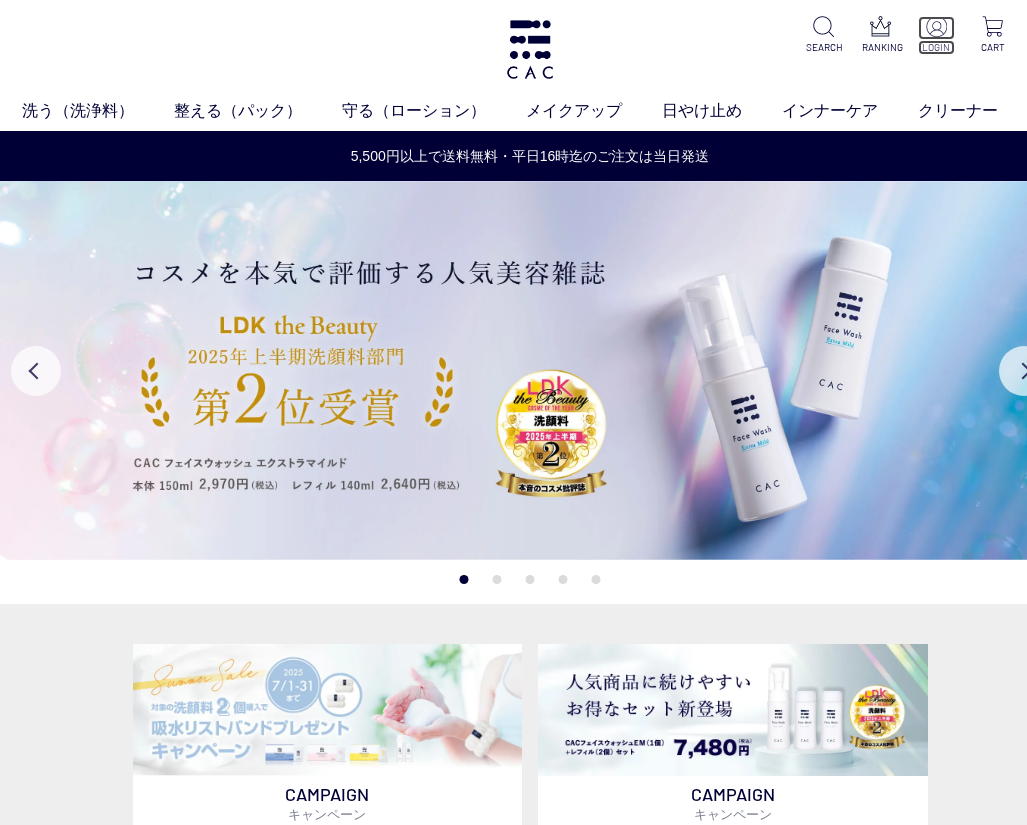 click at bounding box center (936, 26) 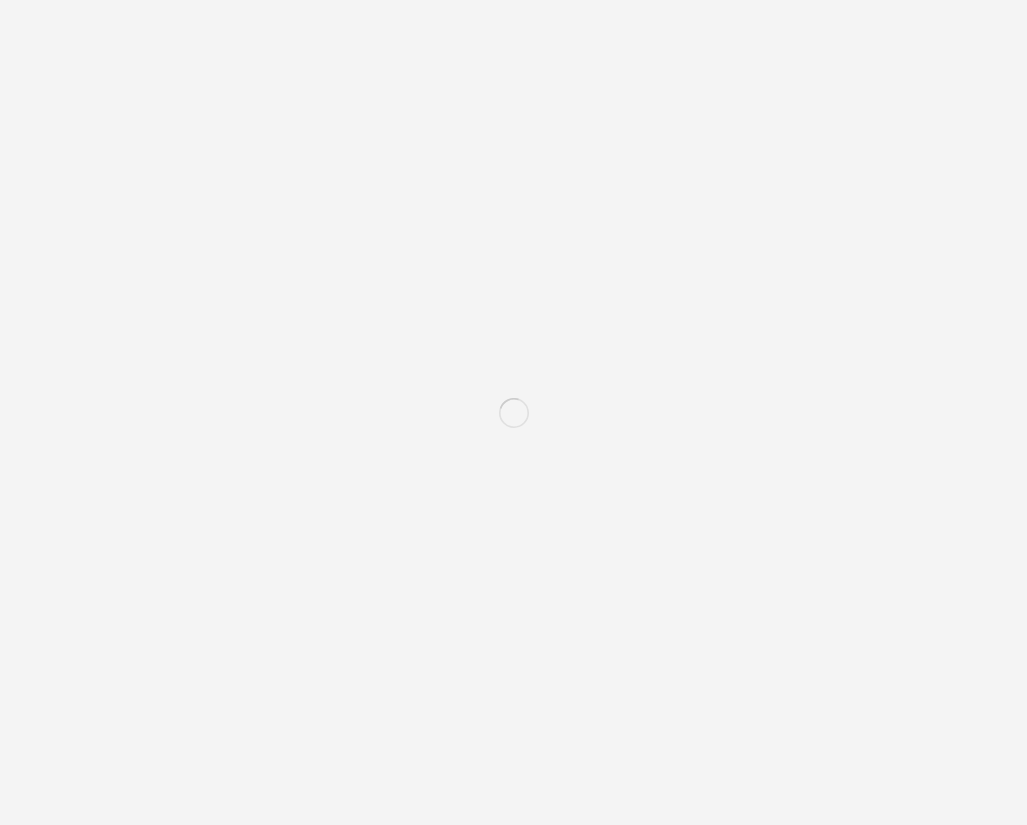 scroll, scrollTop: 0, scrollLeft: 0, axis: both 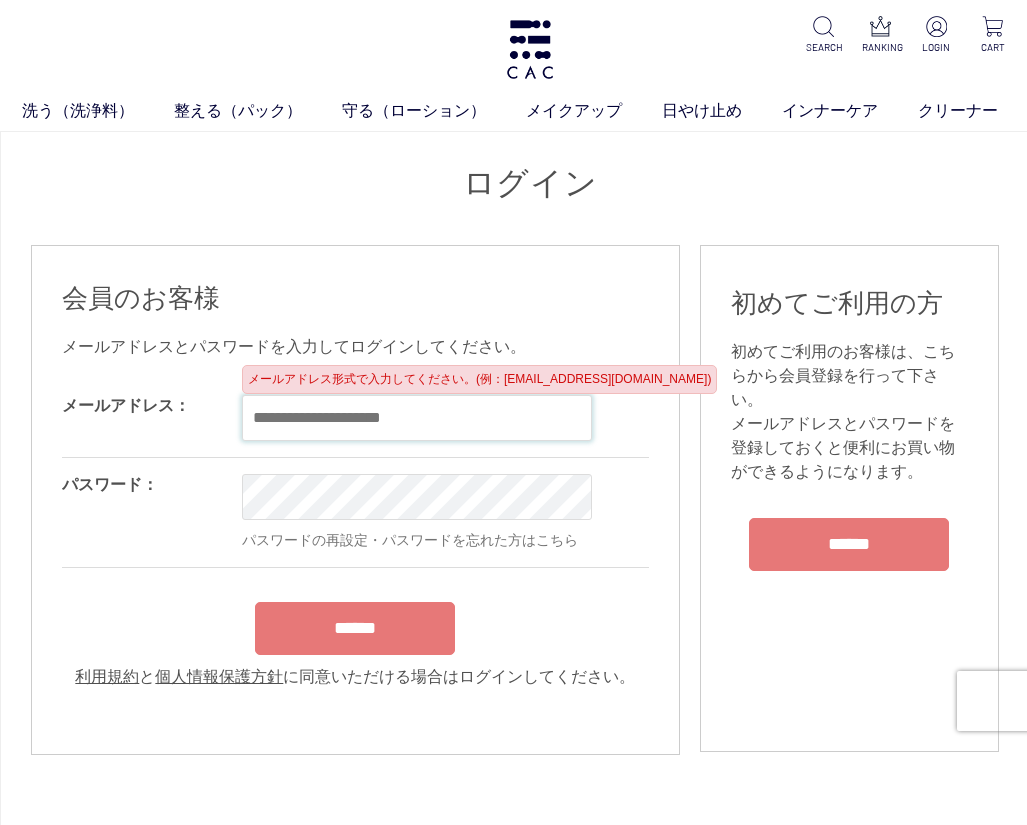 click at bounding box center (417, 418) 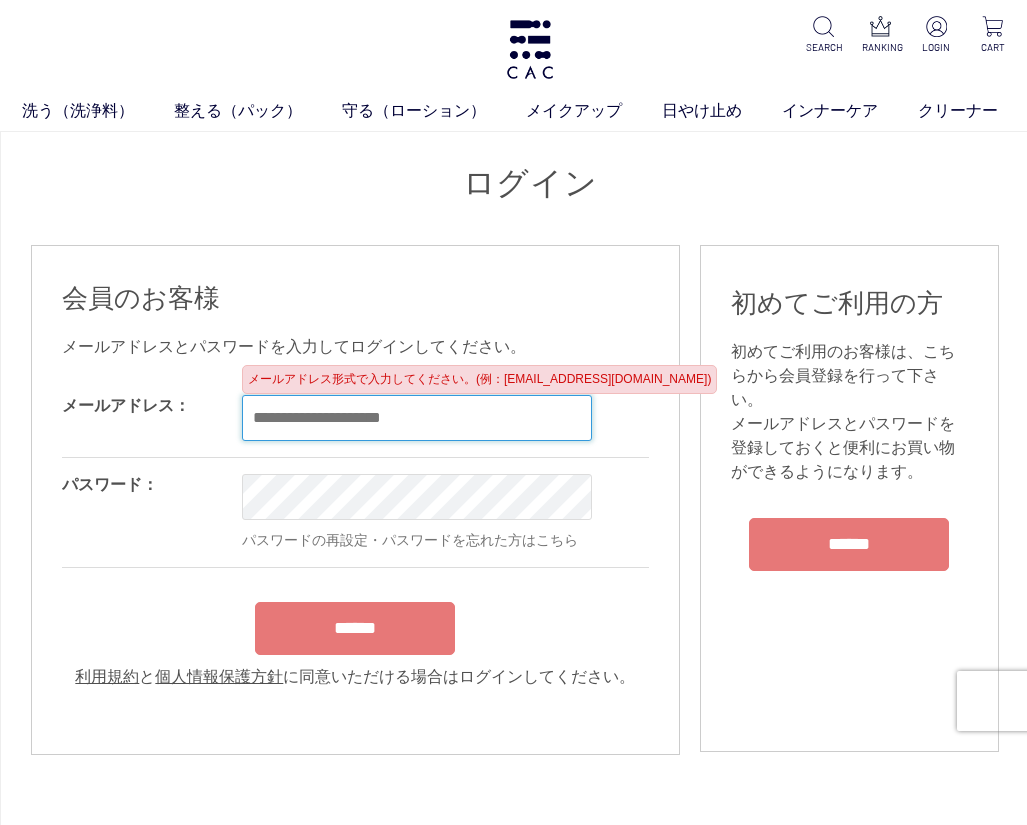 type on "**********" 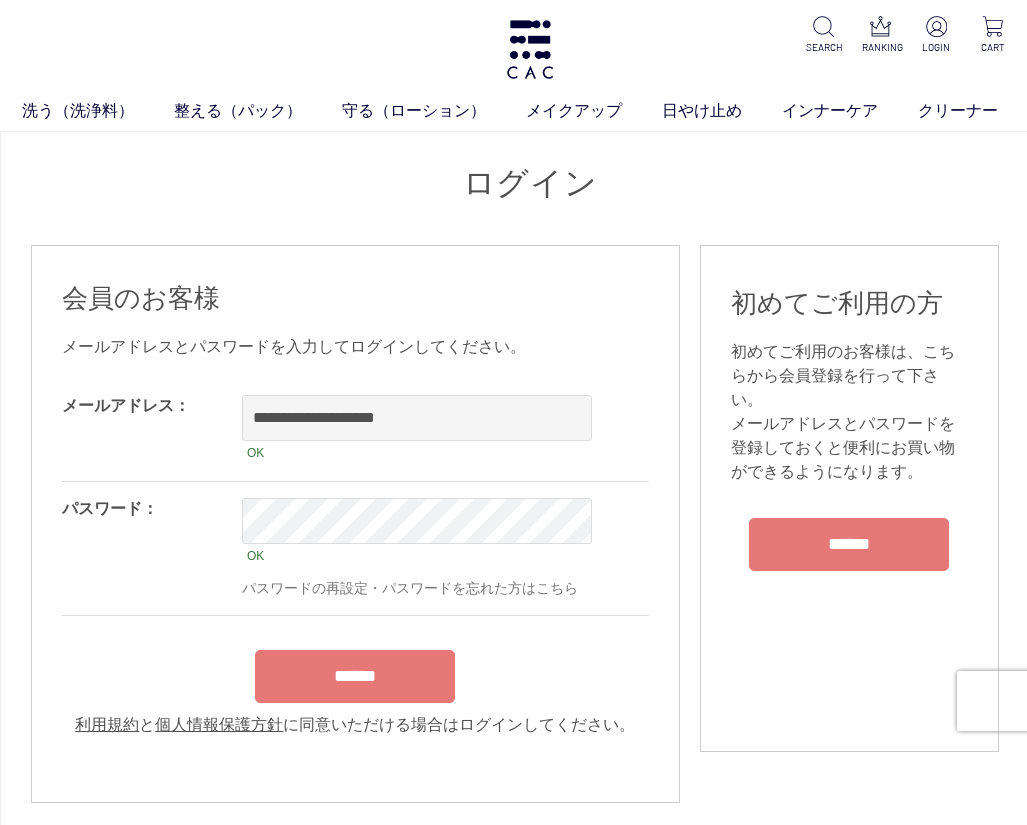click on "**********" at bounding box center [530, 754] 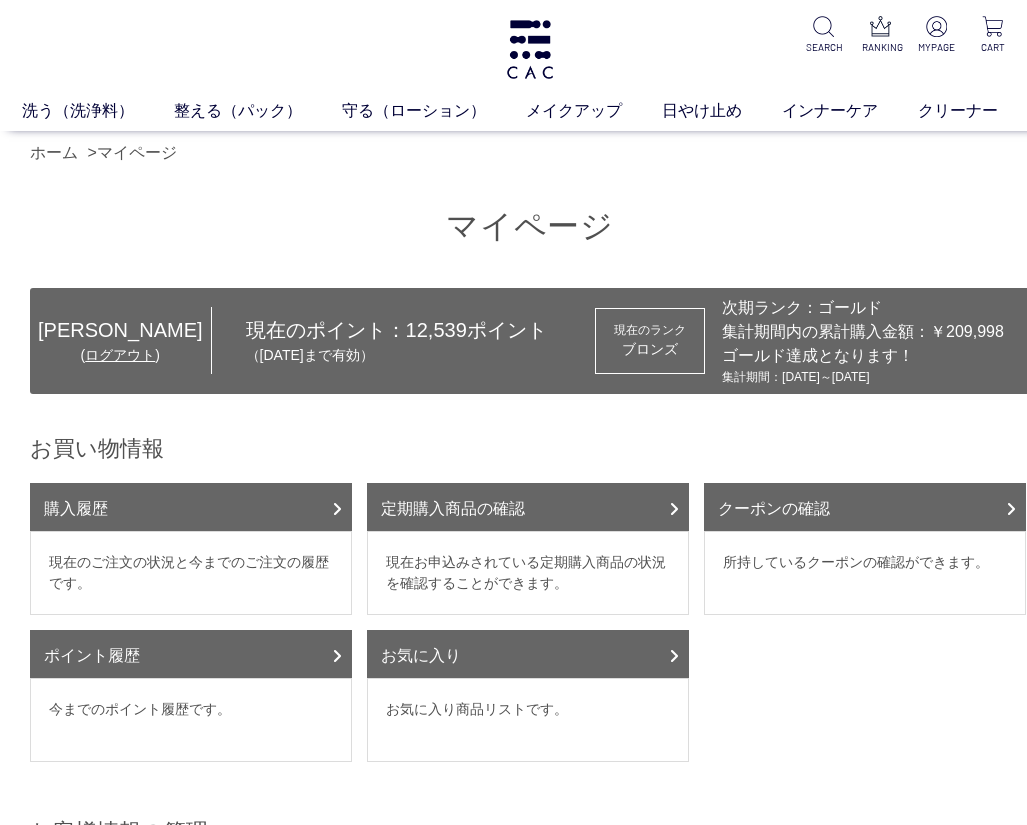 scroll, scrollTop: 0, scrollLeft: 0, axis: both 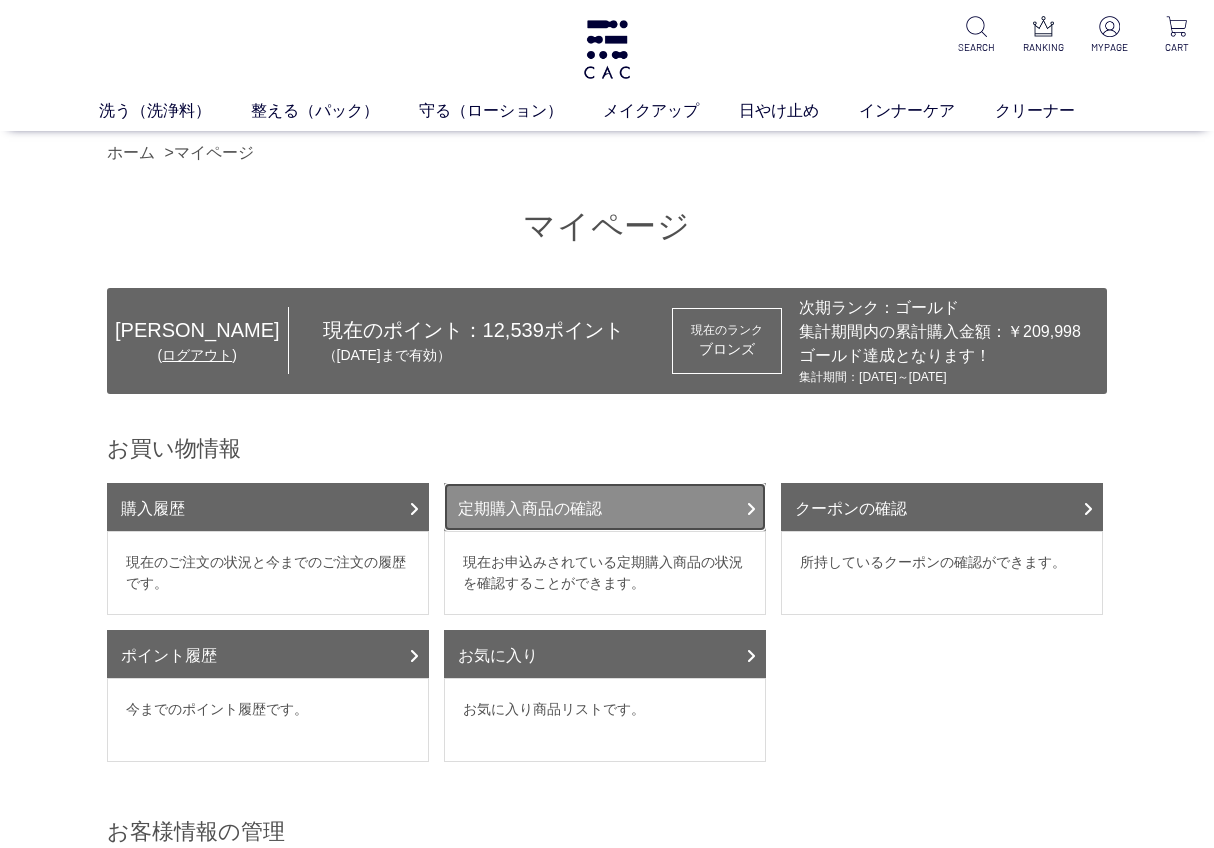 click on "定期購入商品の確認" at bounding box center (605, 507) 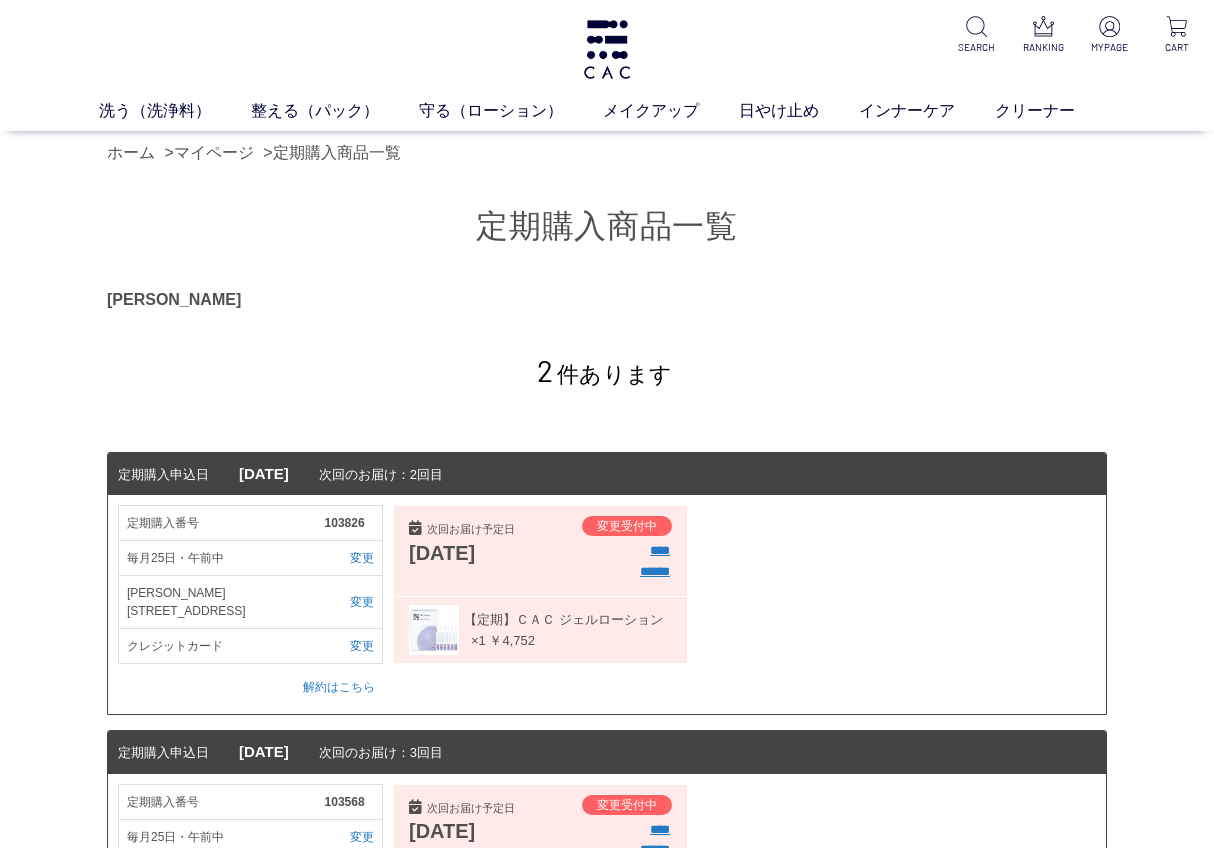 scroll, scrollTop: 0, scrollLeft: 0, axis: both 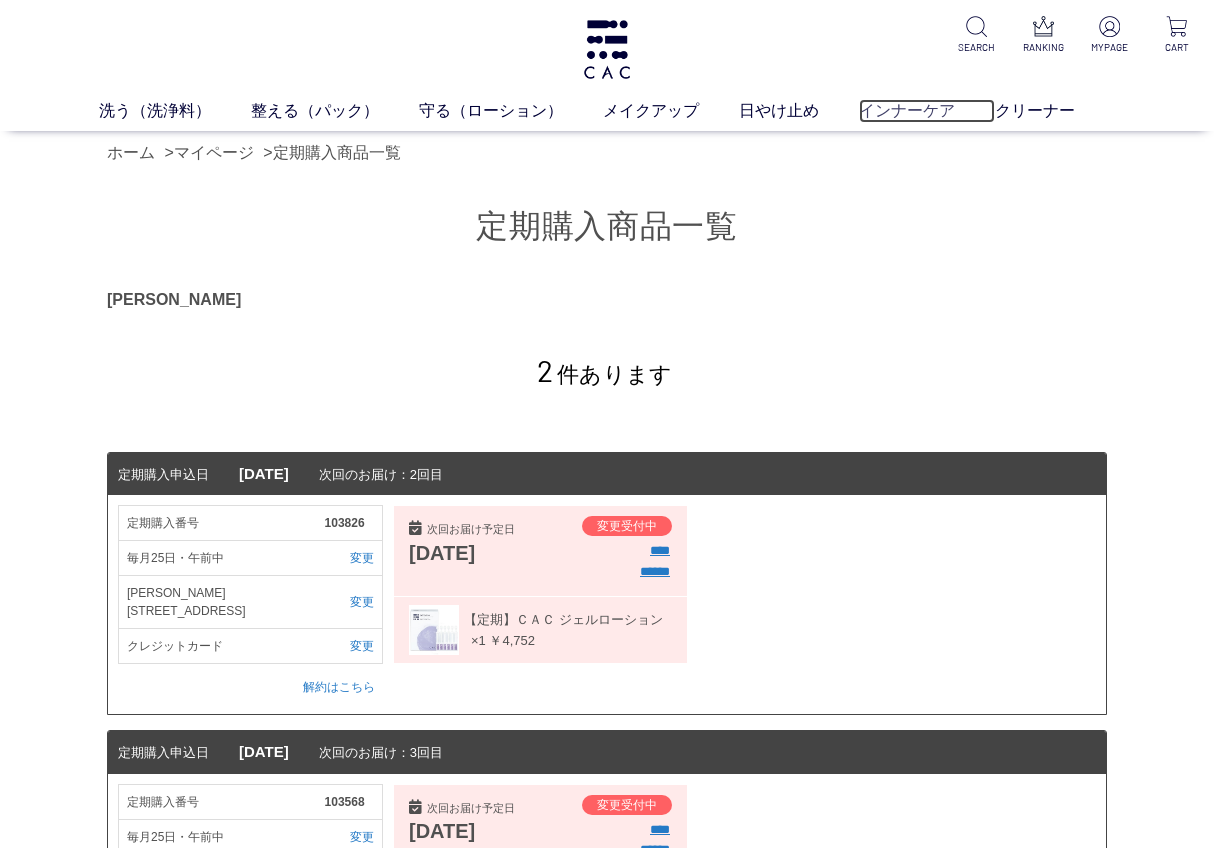 click on "インナーケア" at bounding box center [927, 111] 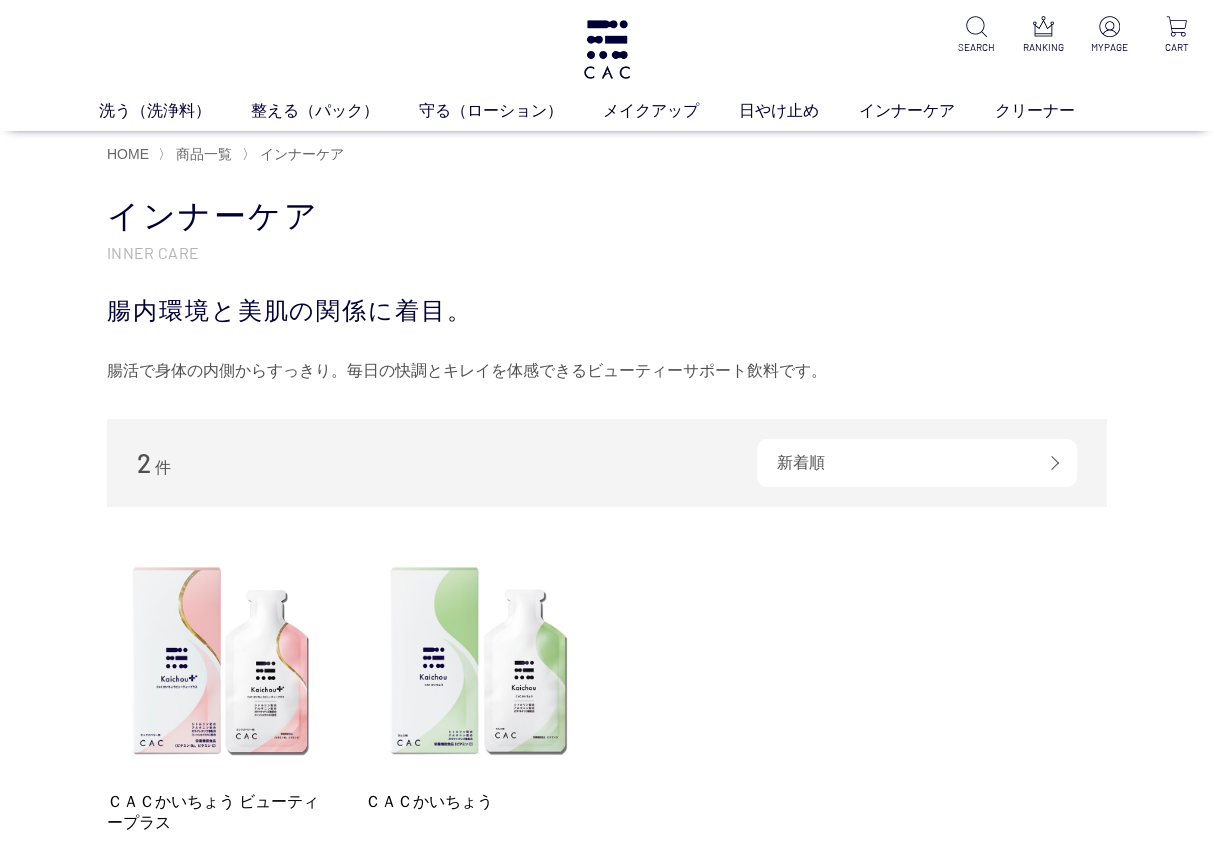 scroll, scrollTop: 0, scrollLeft: 0, axis: both 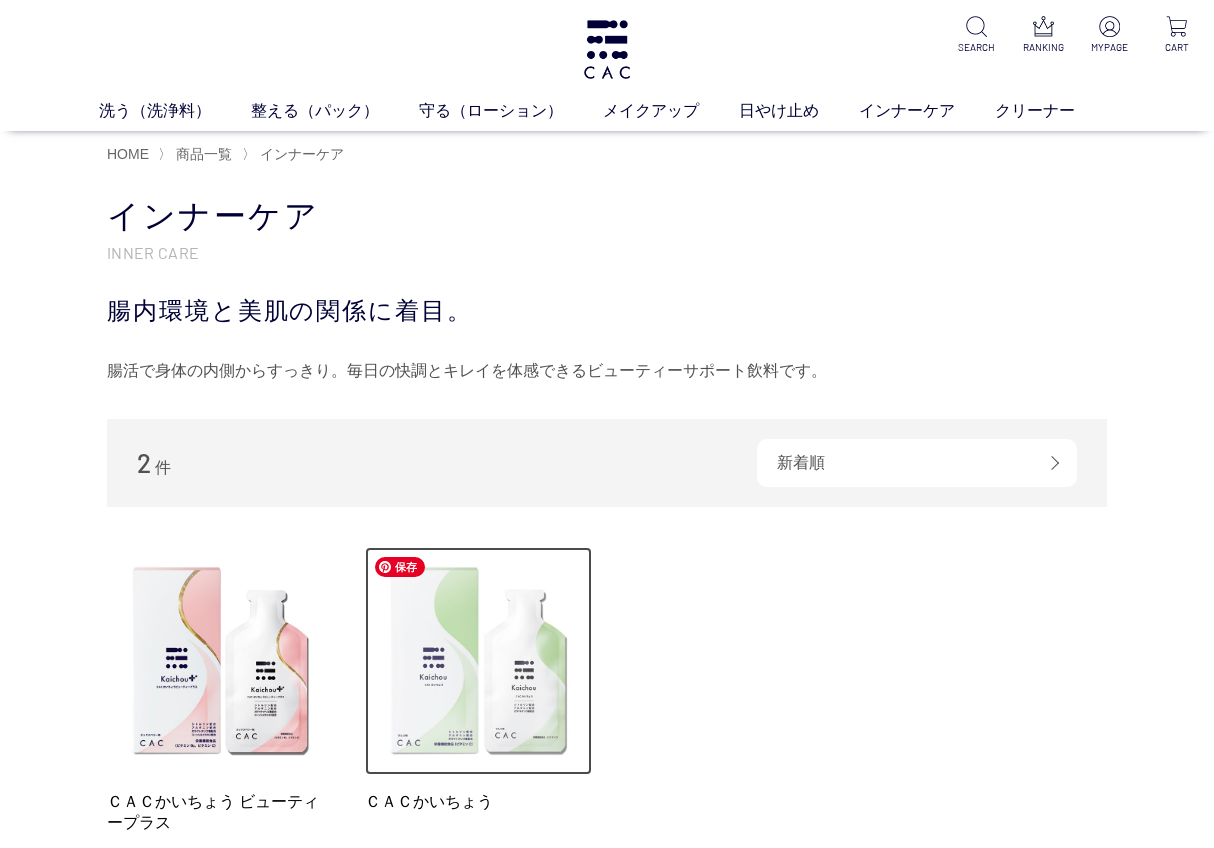 click at bounding box center [479, 661] 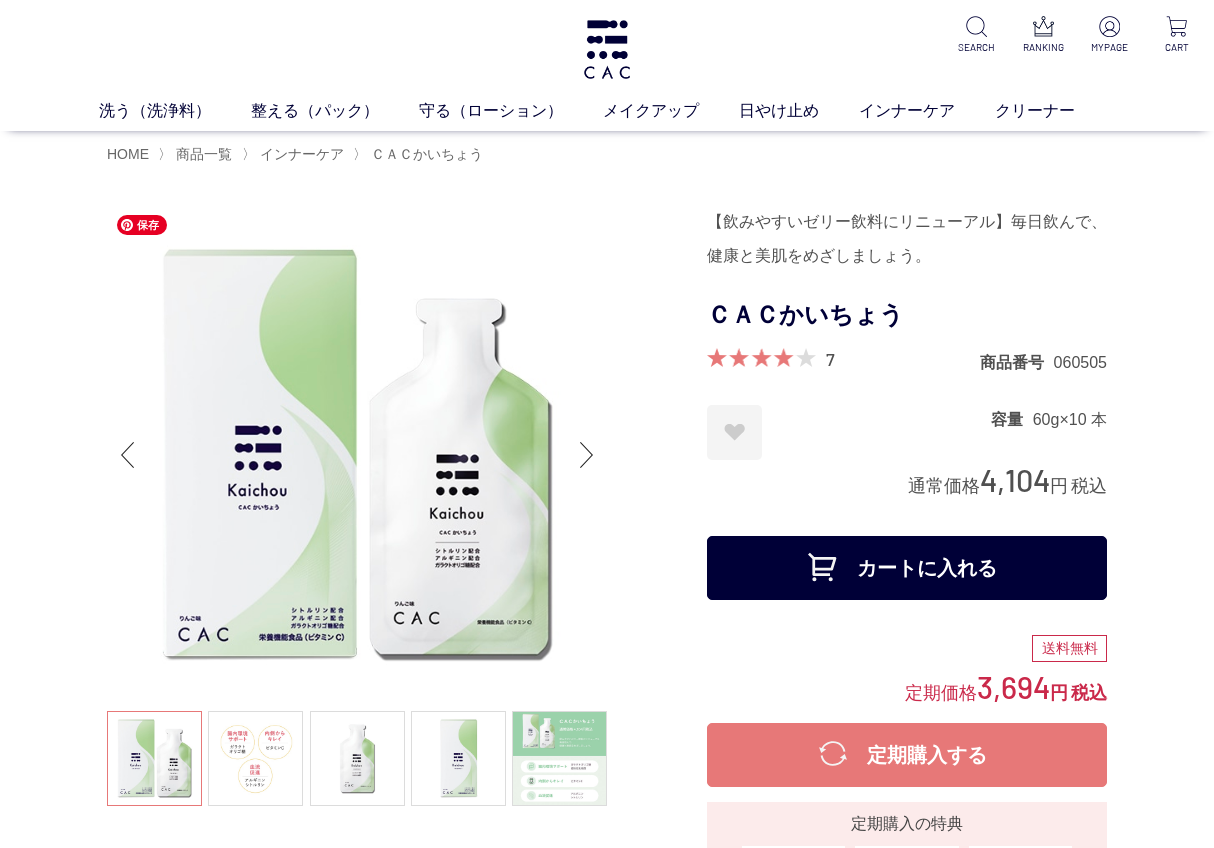 scroll, scrollTop: 0, scrollLeft: 0, axis: both 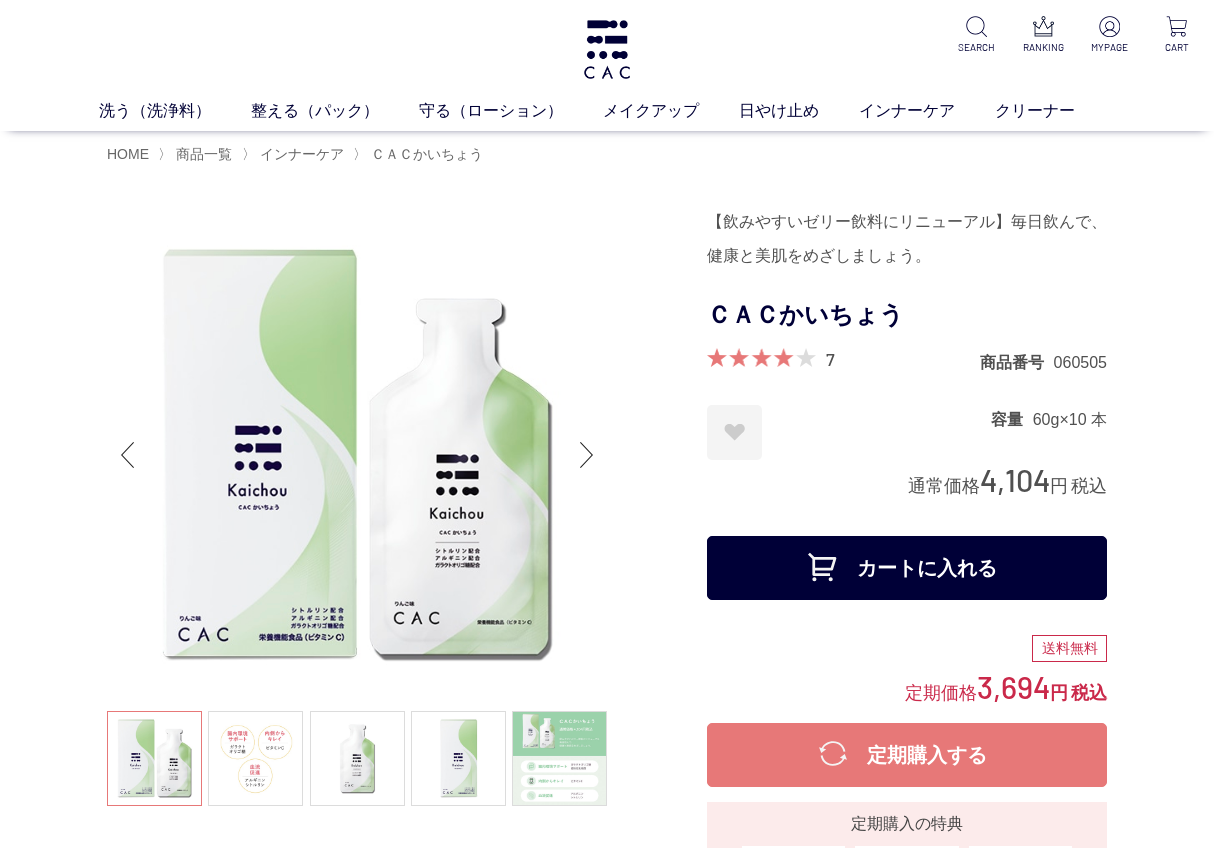 click at bounding box center [407, 652] 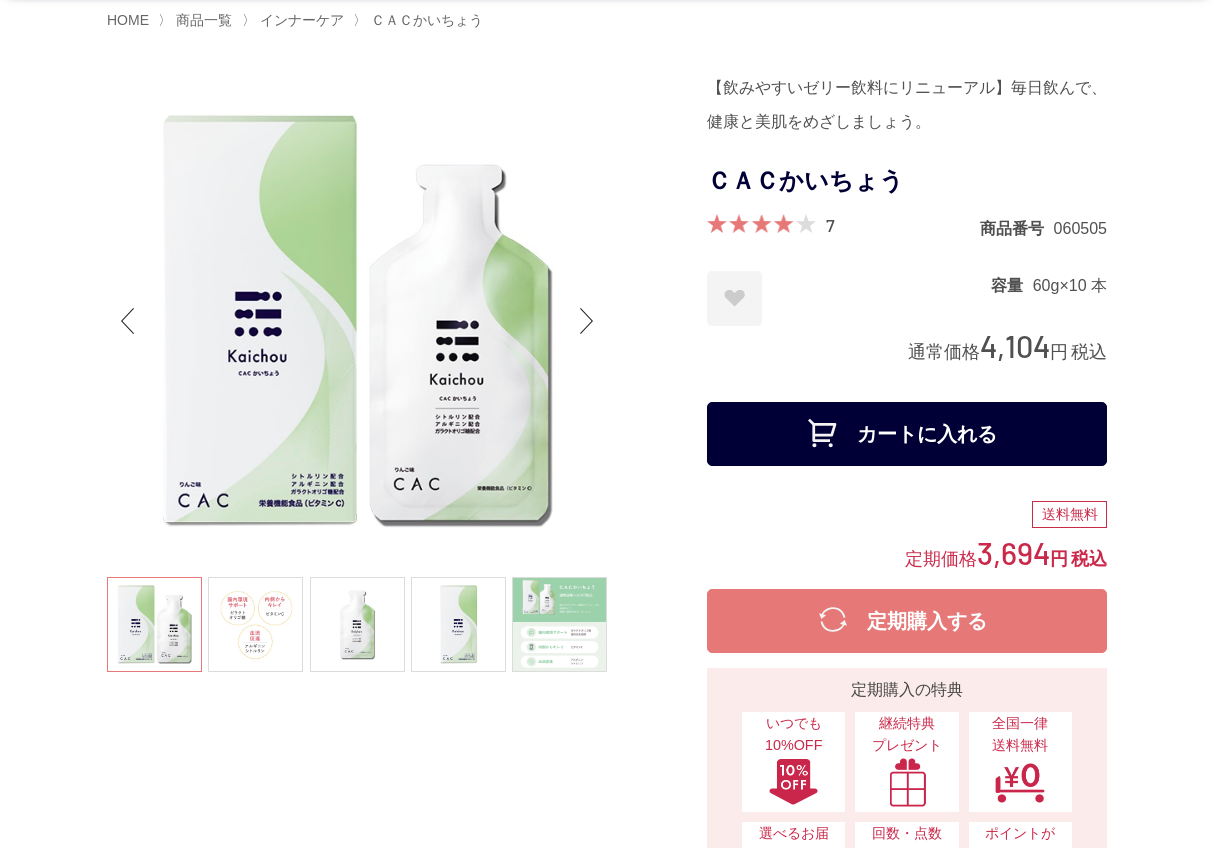 scroll, scrollTop: 200, scrollLeft: 0, axis: vertical 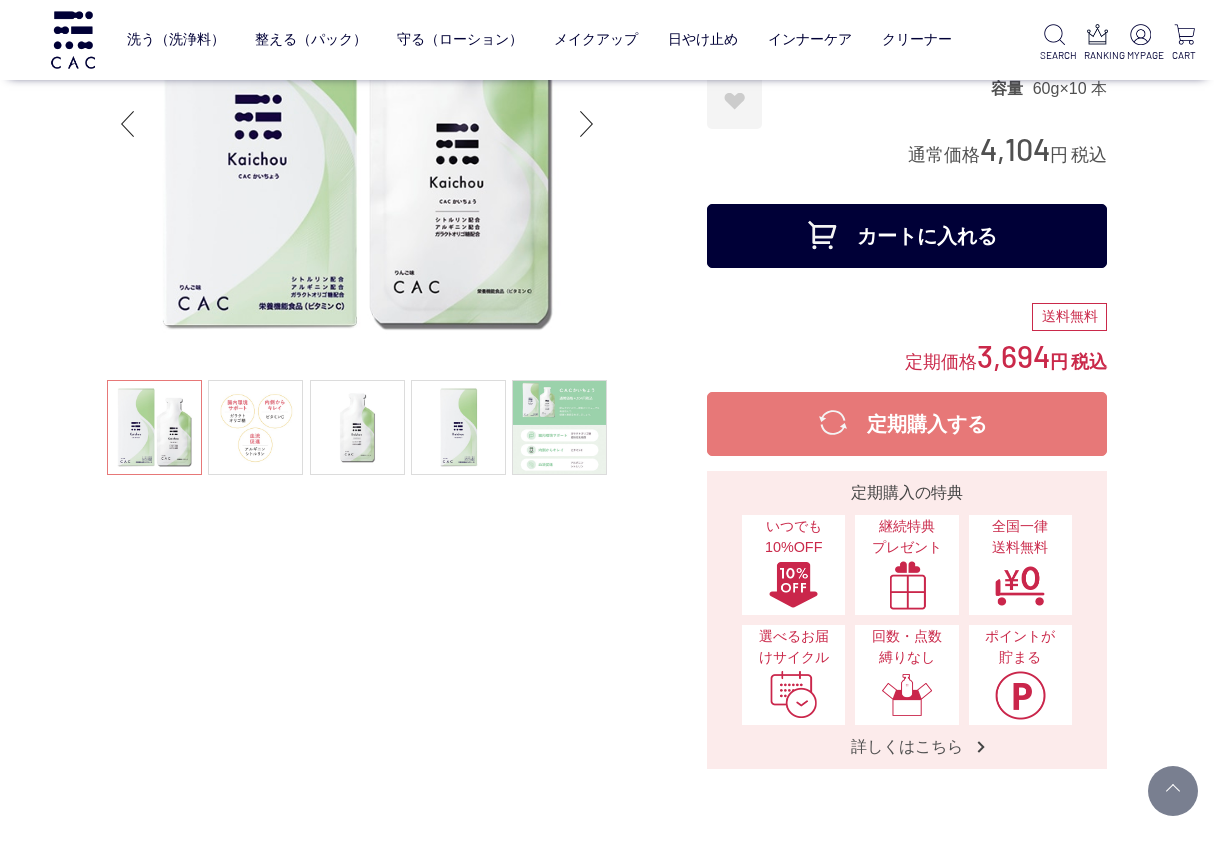 click on "定期購入する" at bounding box center [907, 424] 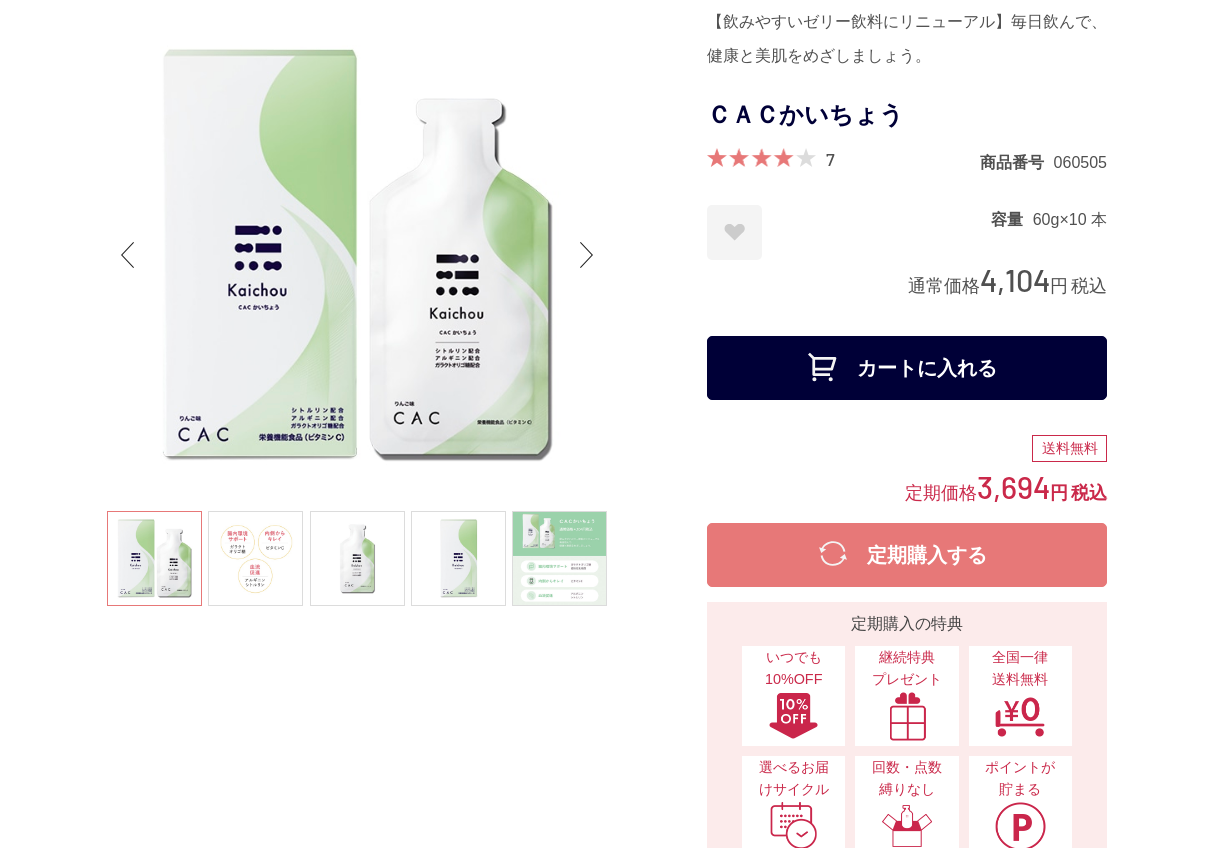 scroll, scrollTop: 0, scrollLeft: 0, axis: both 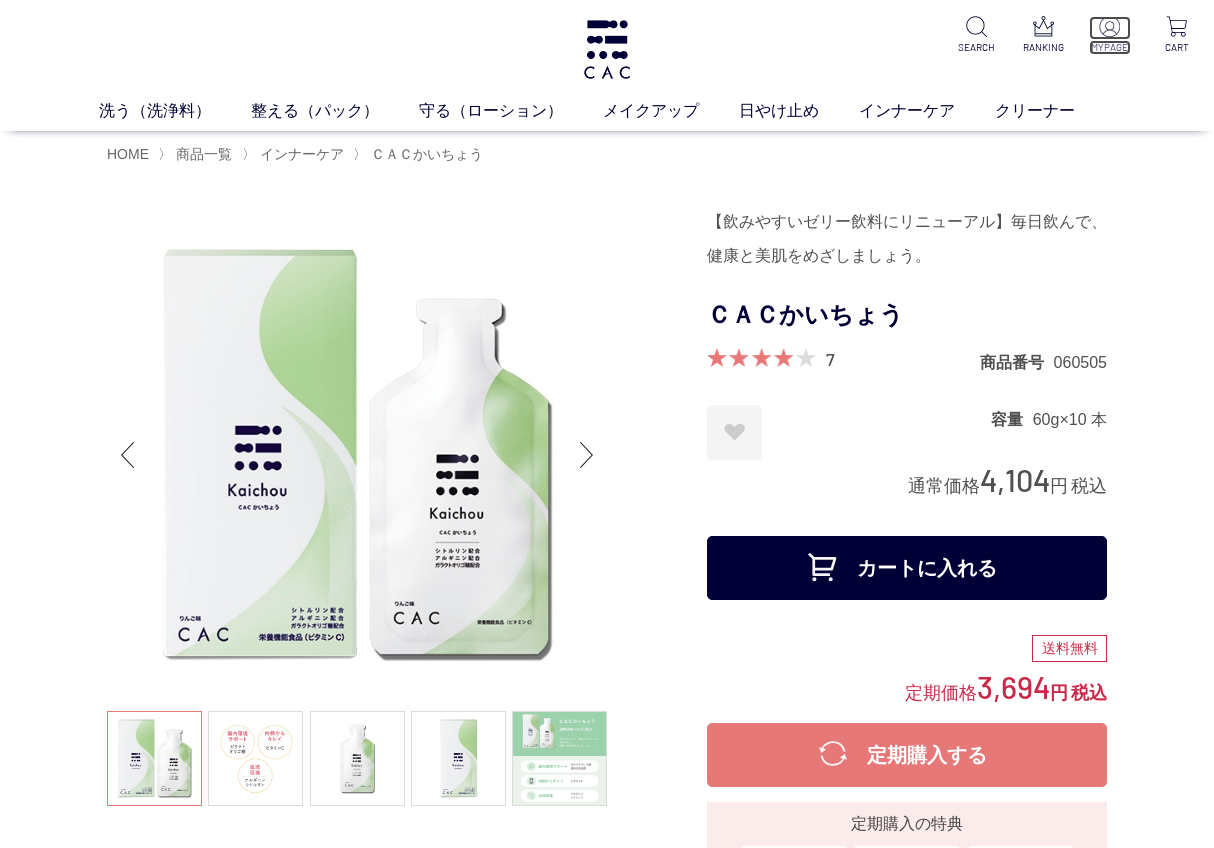 click at bounding box center [1109, 26] 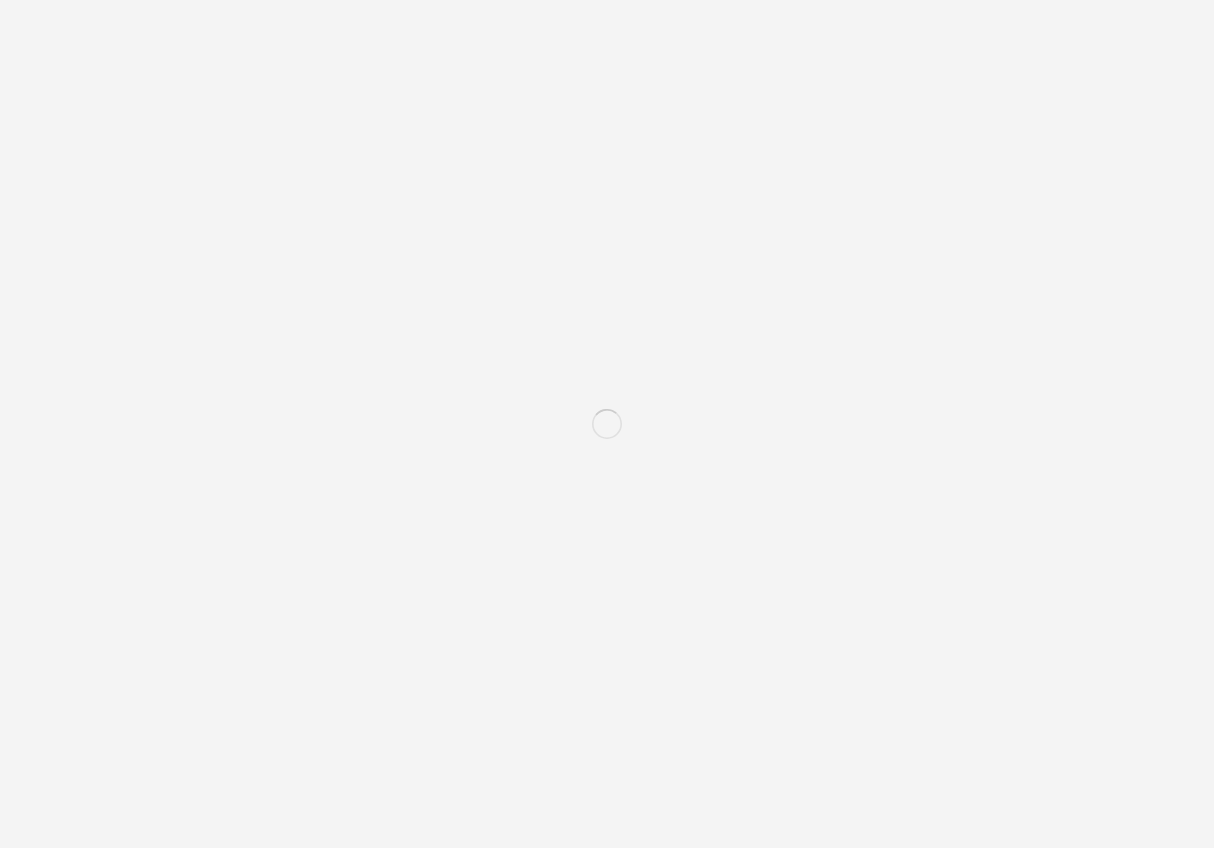 scroll, scrollTop: 0, scrollLeft: 0, axis: both 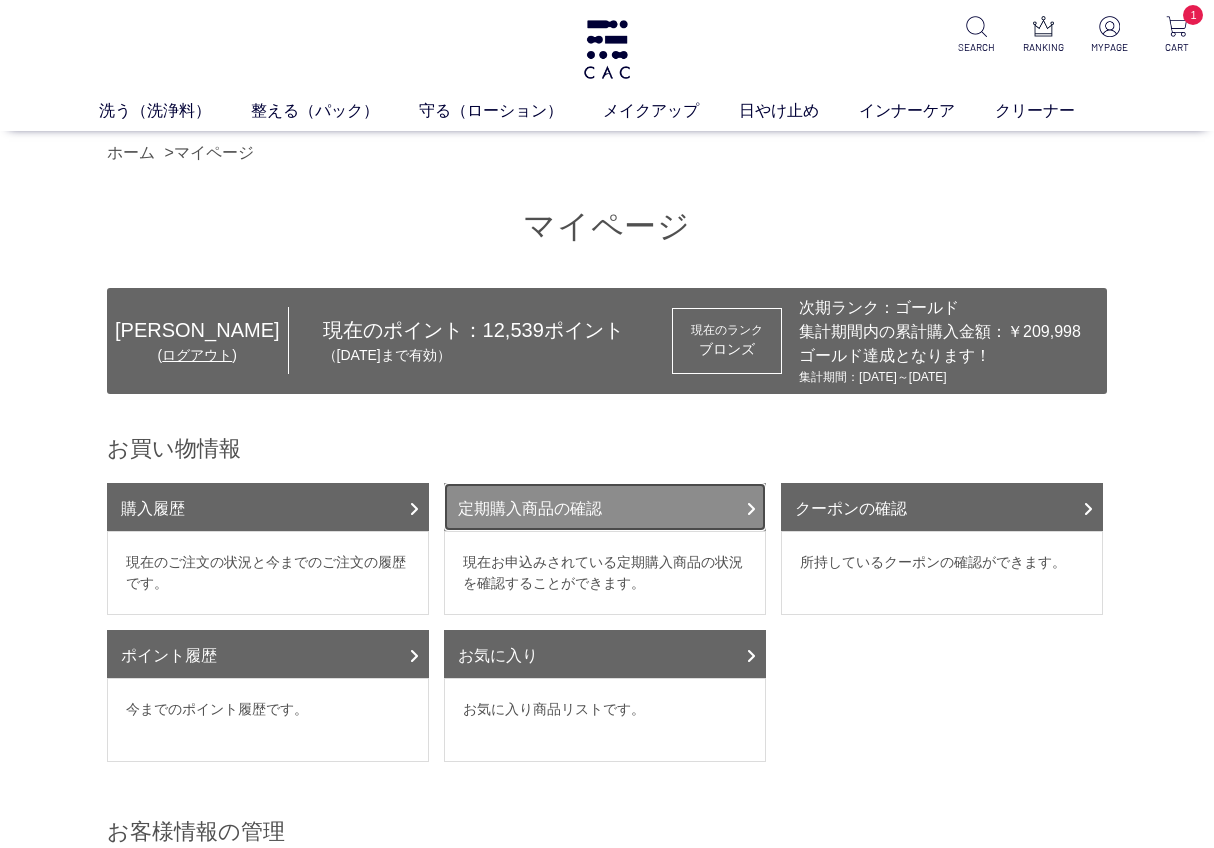 click on "定期購入商品の確認" at bounding box center [605, 507] 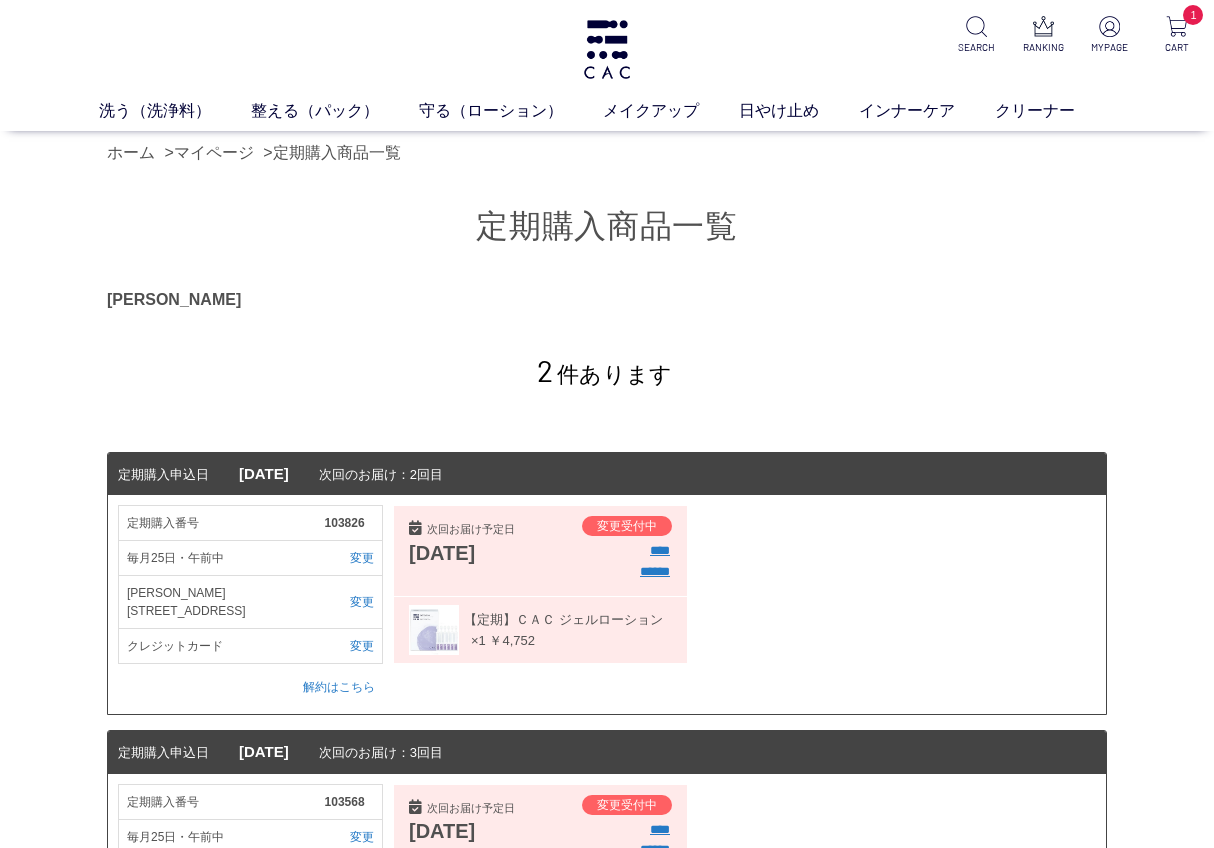 scroll, scrollTop: 0, scrollLeft: 0, axis: both 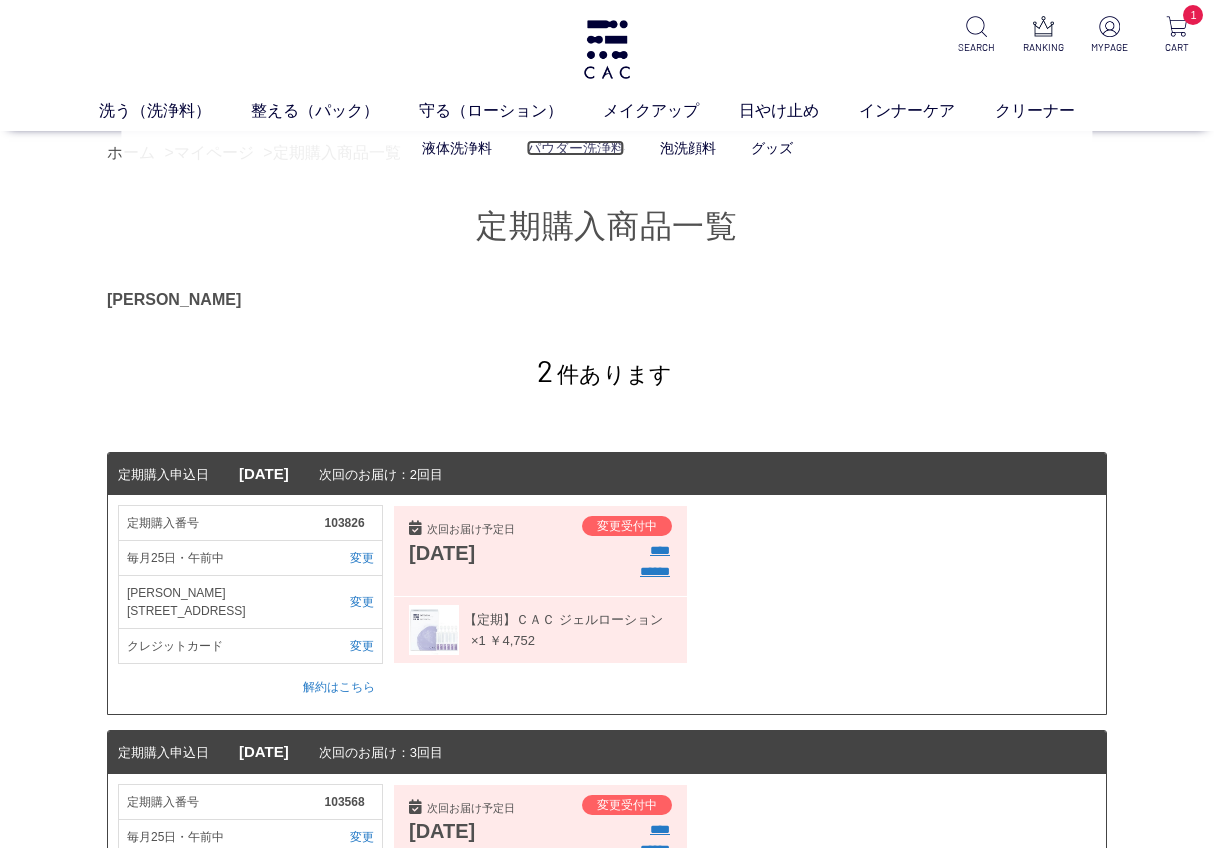 click on "パウダー洗浄料" at bounding box center (576, 148) 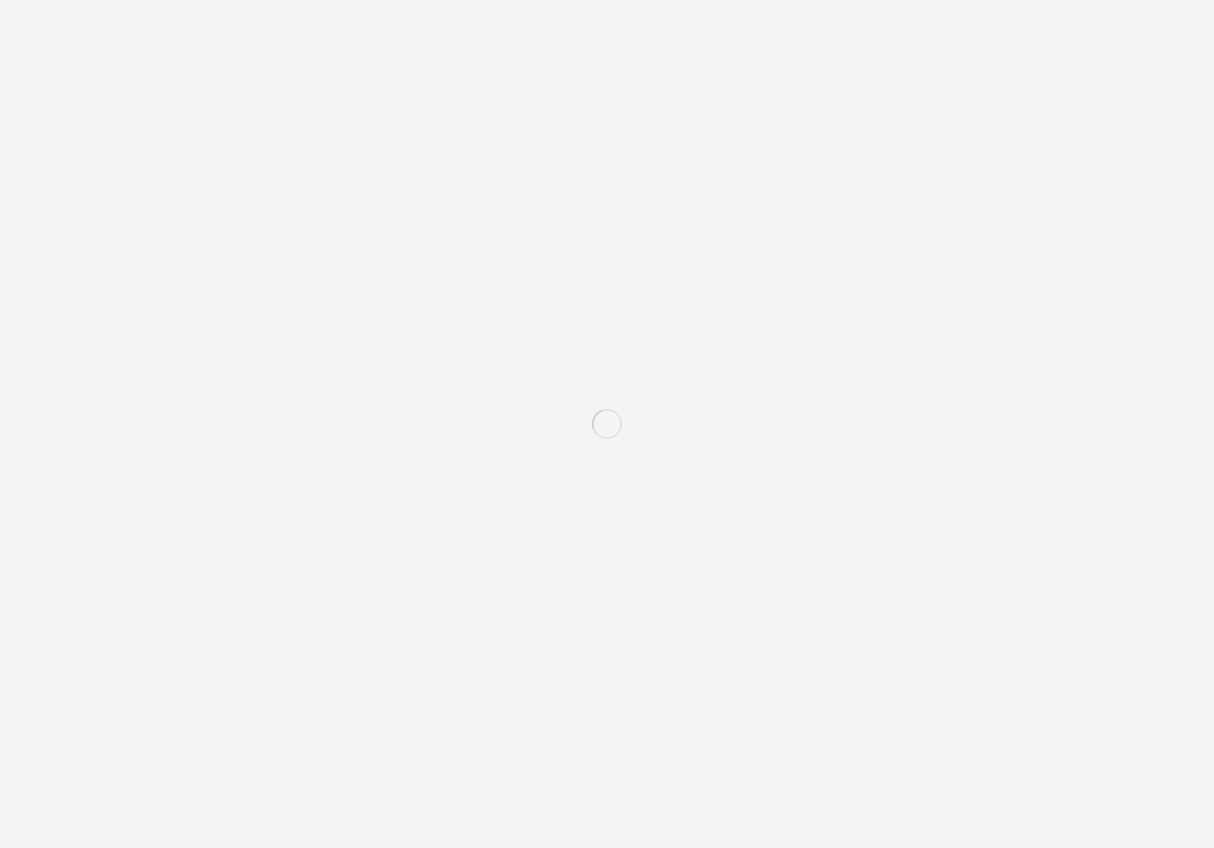 scroll, scrollTop: 0, scrollLeft: 0, axis: both 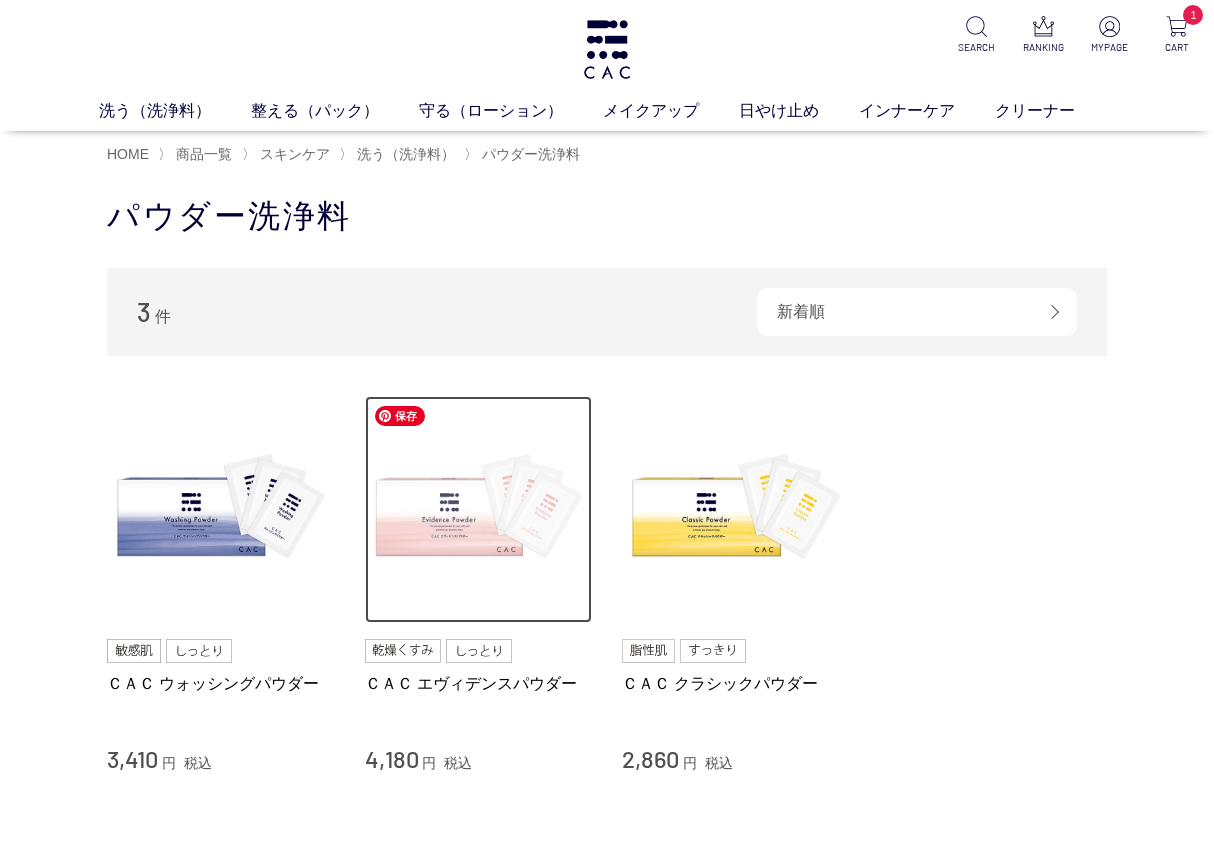 click at bounding box center (479, 510) 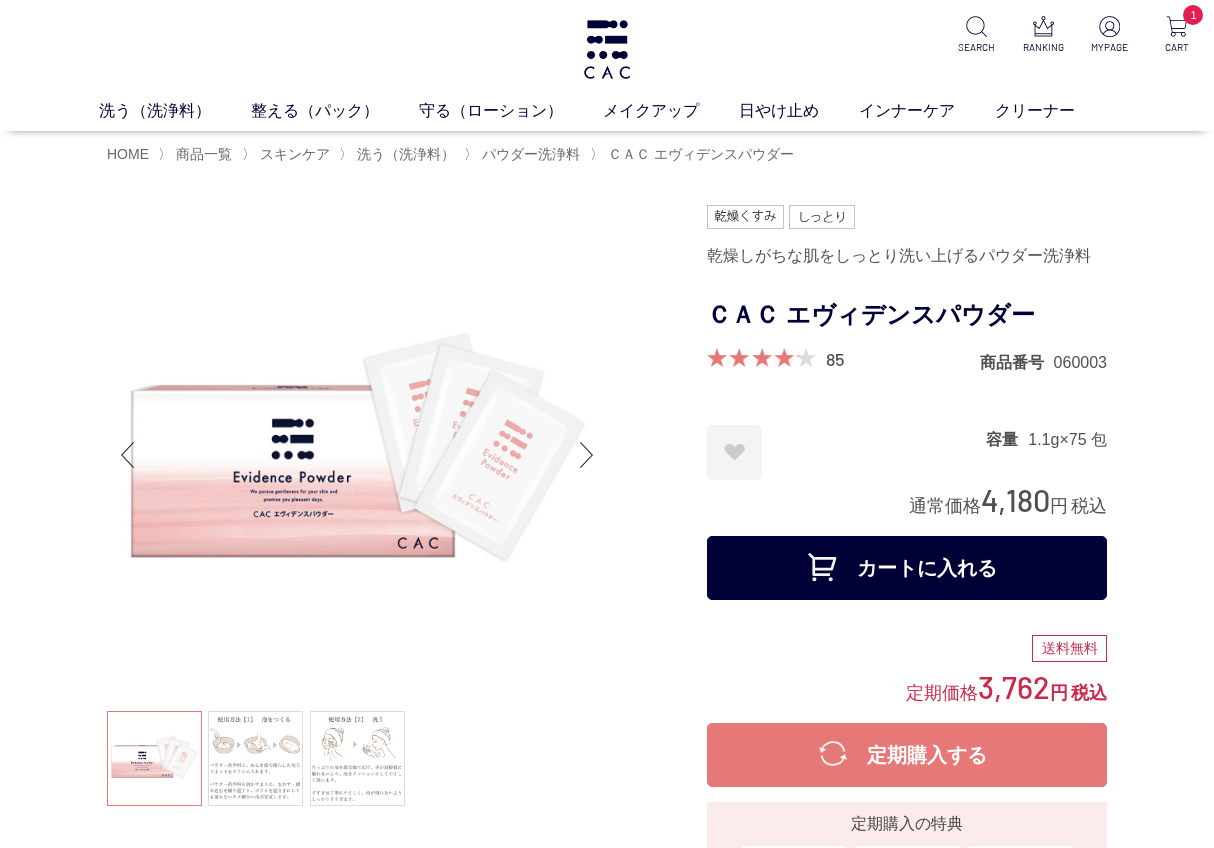 scroll, scrollTop: 0, scrollLeft: 0, axis: both 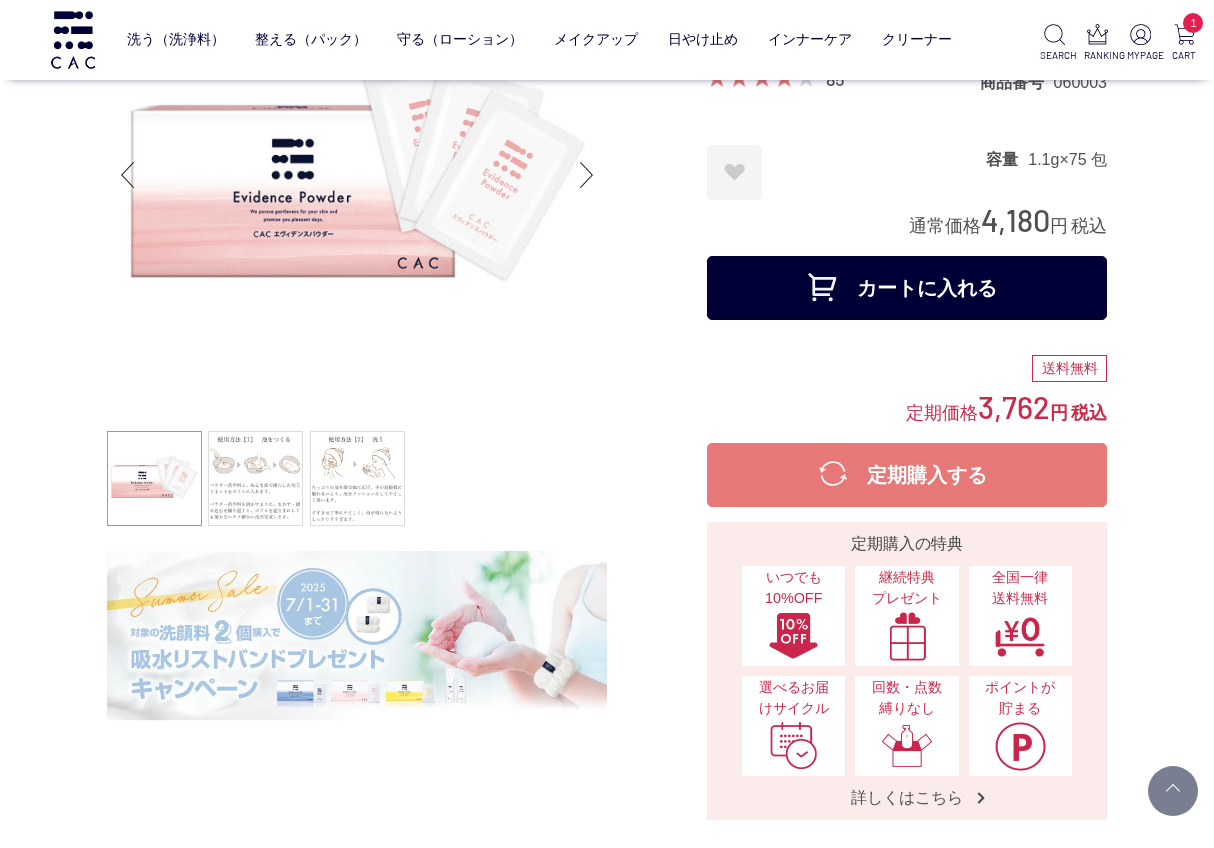 click on "定期購入する" at bounding box center (907, 475) 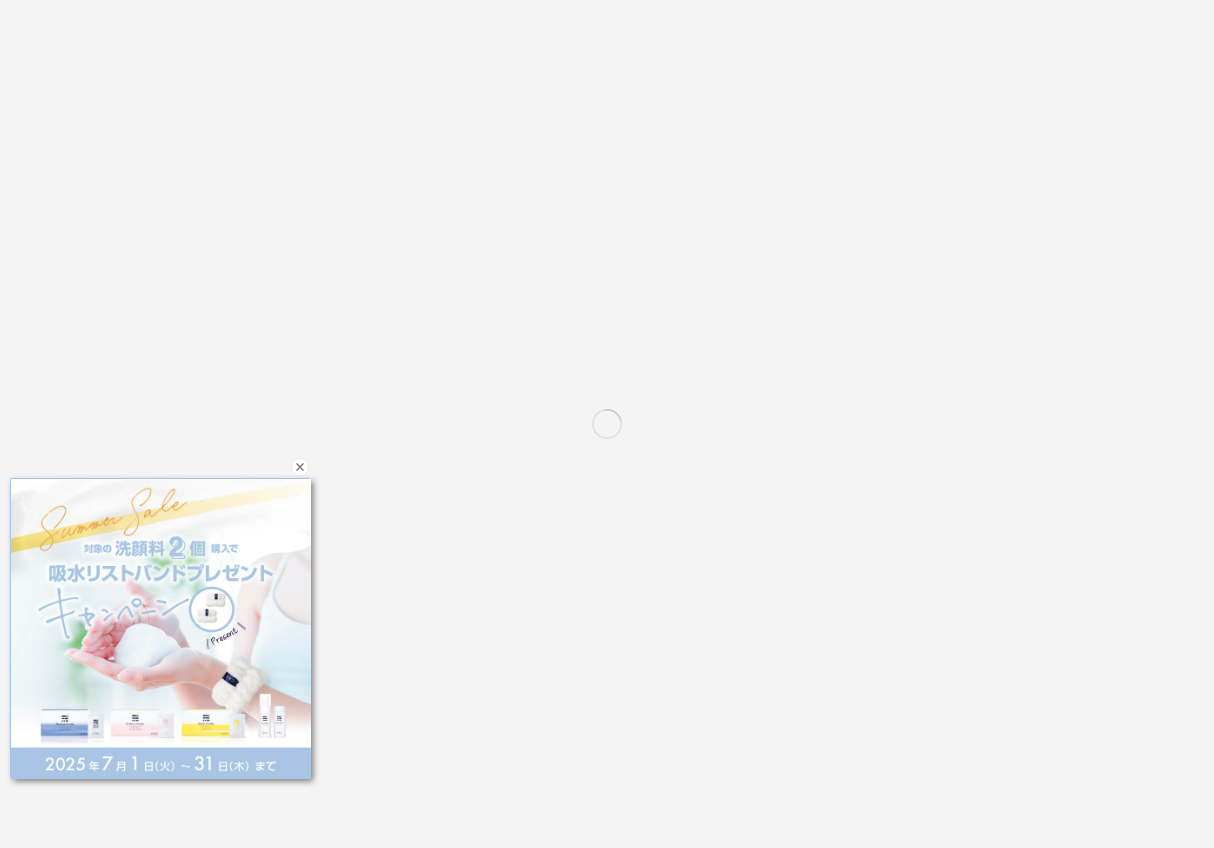 scroll, scrollTop: 0, scrollLeft: 0, axis: both 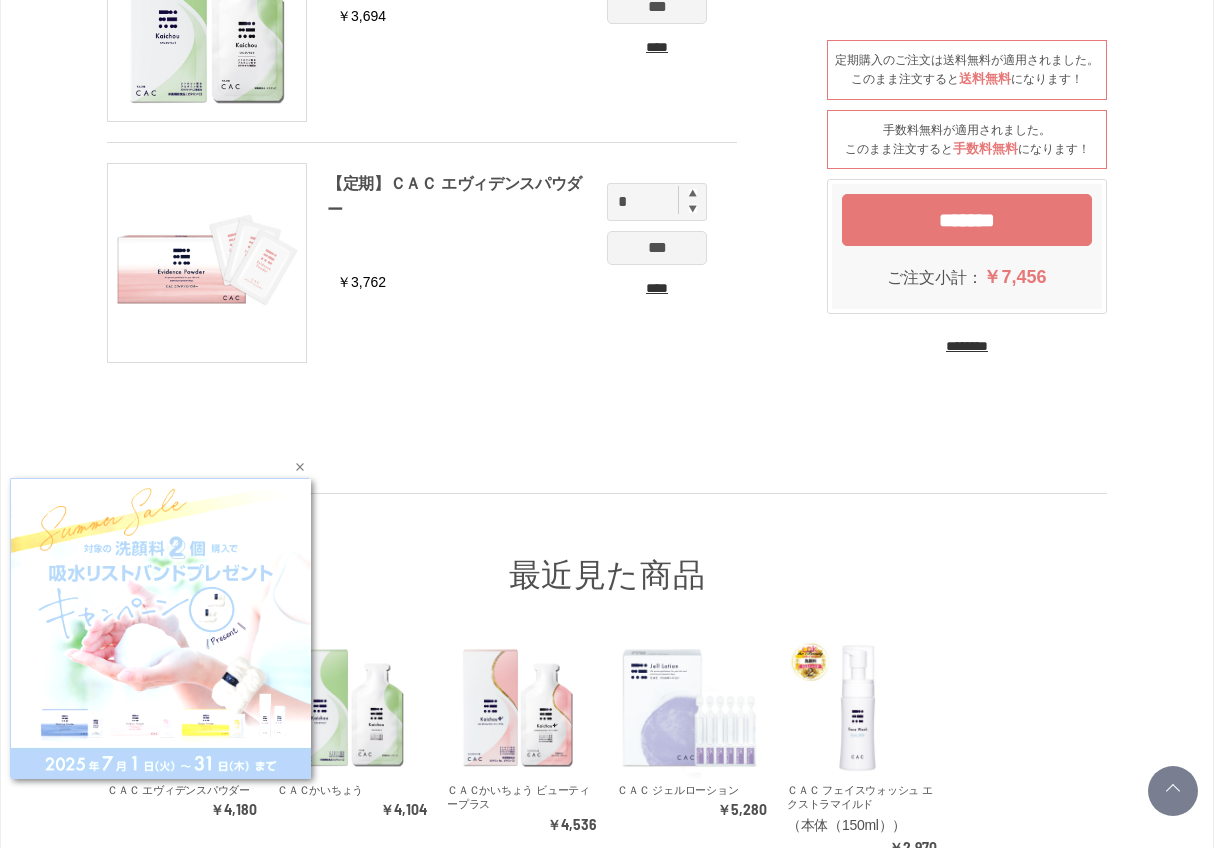 click at bounding box center [300, 467] 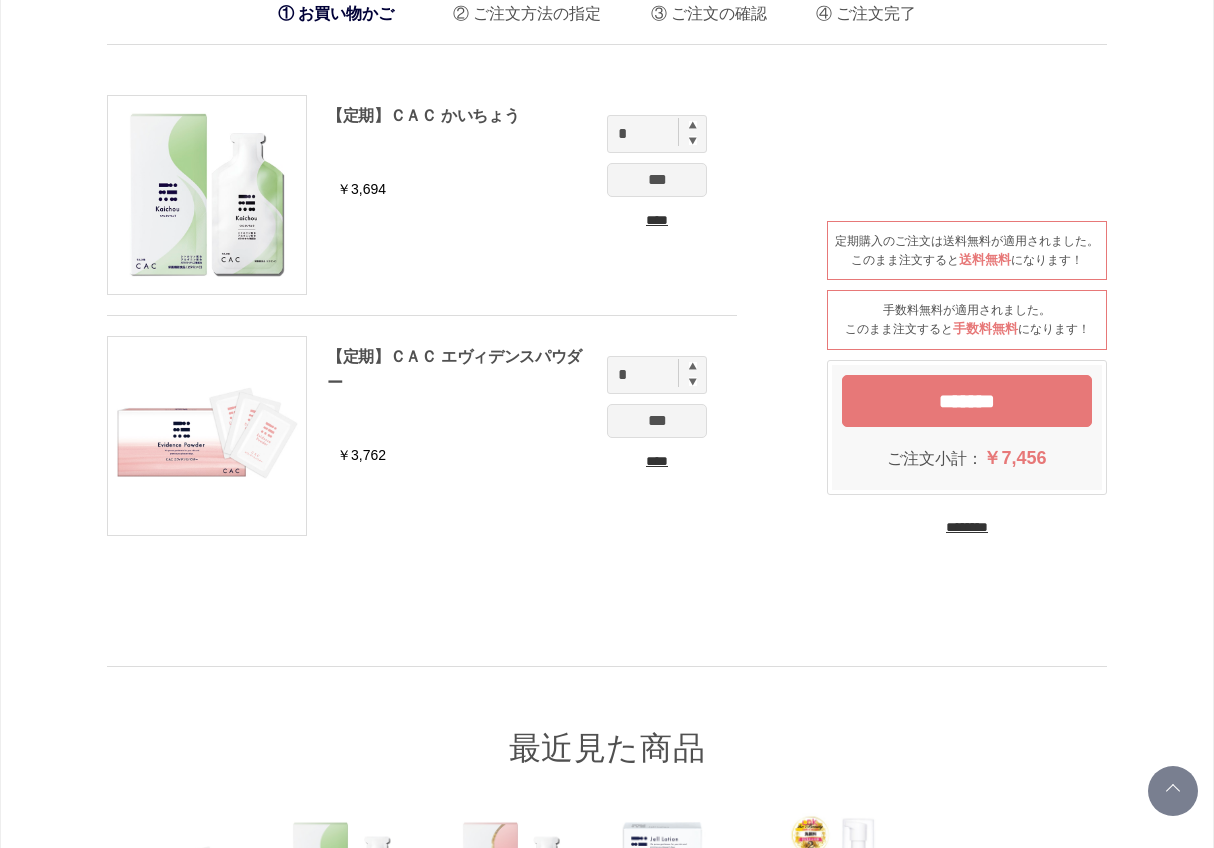 scroll, scrollTop: 0, scrollLeft: 0, axis: both 